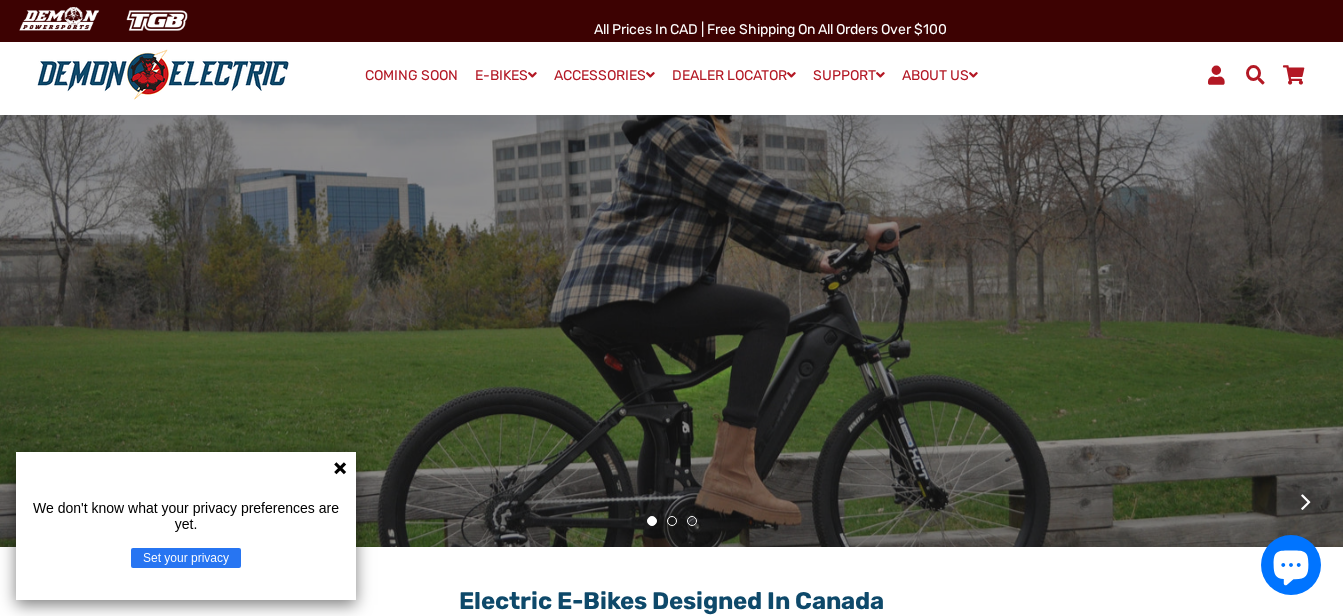 scroll, scrollTop: 200, scrollLeft: 0, axis: vertical 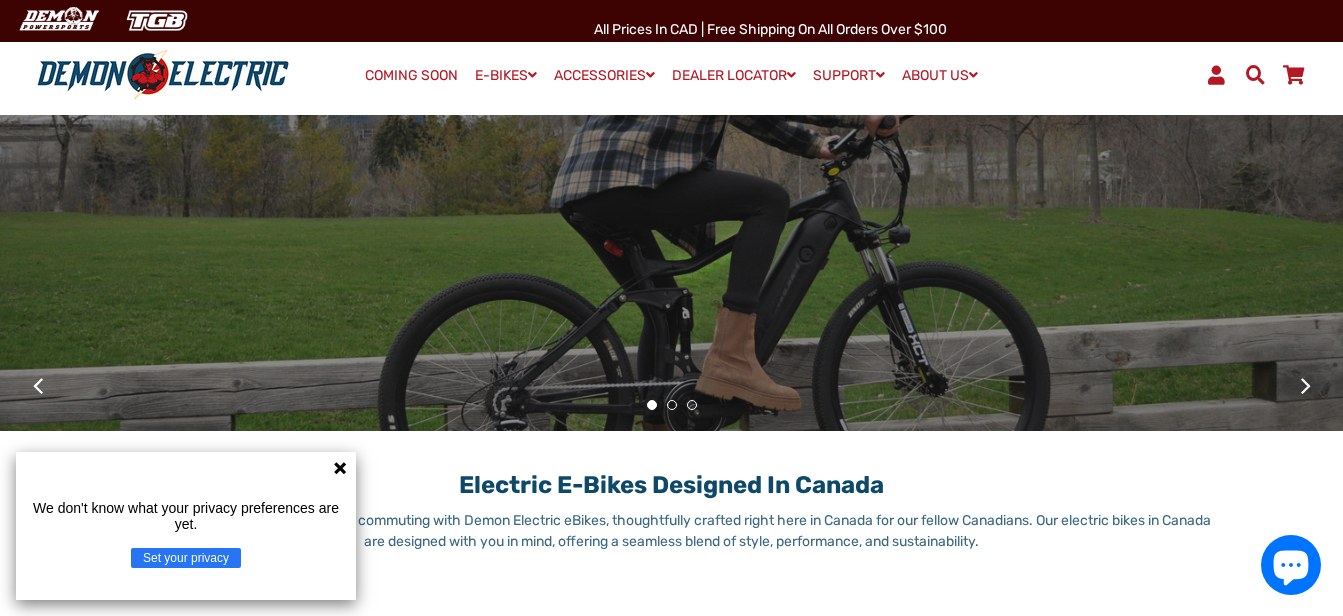 click 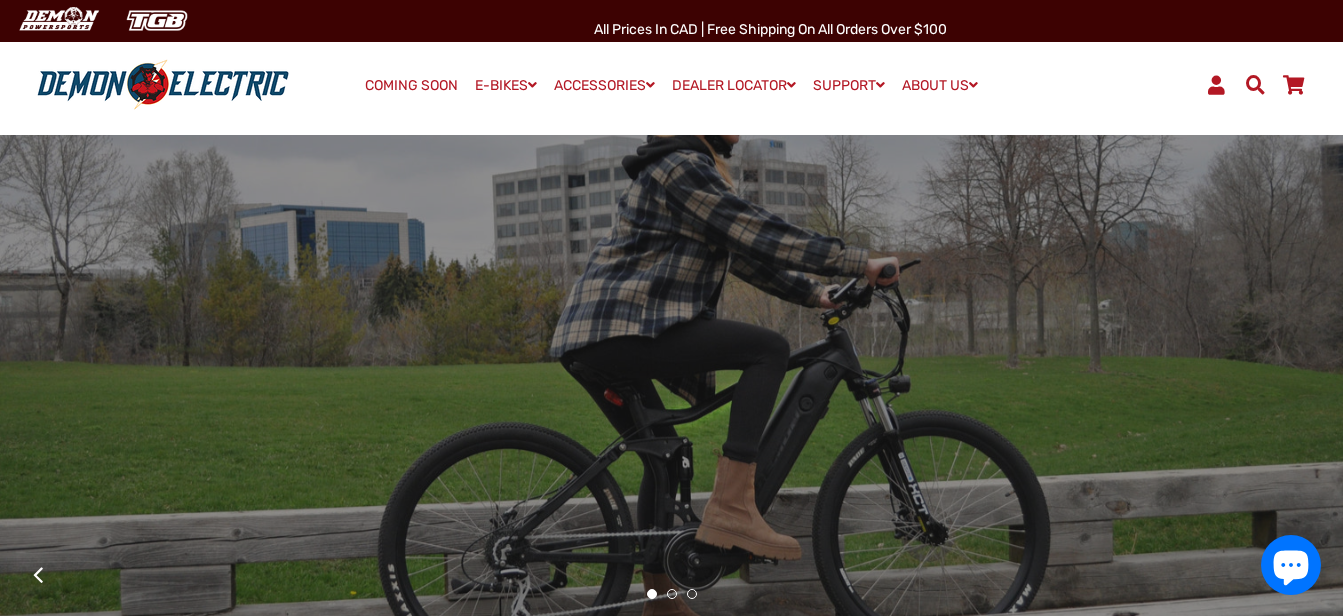 scroll, scrollTop: 0, scrollLeft: 0, axis: both 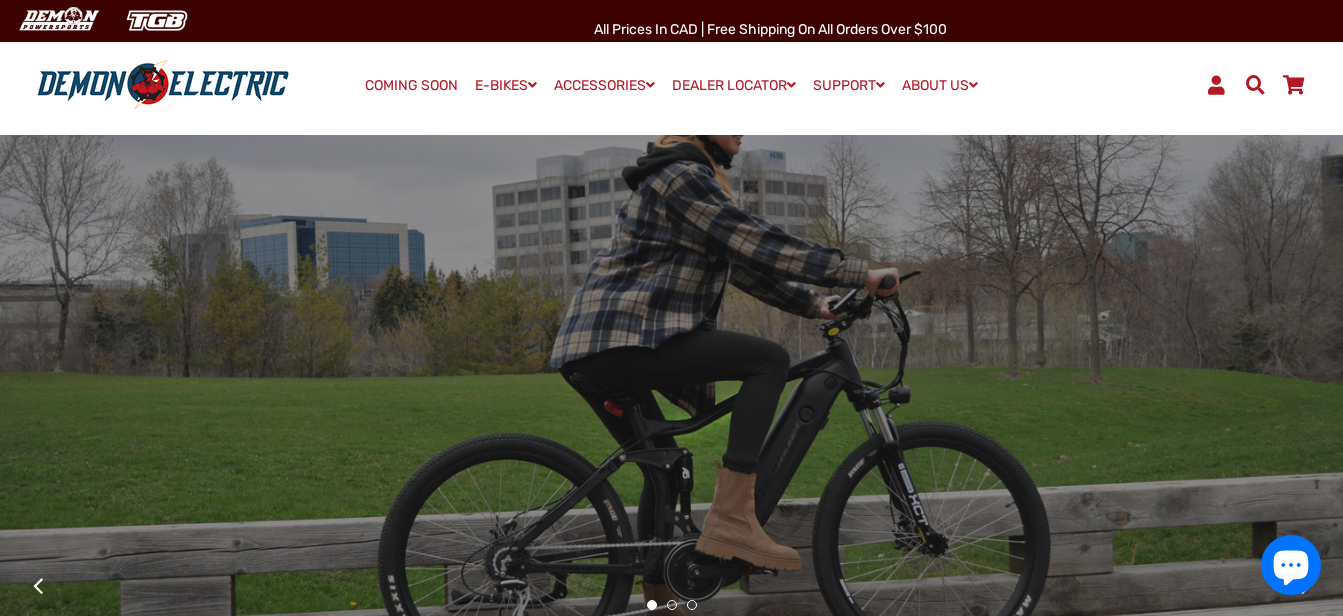 click on "COMING SOON" at bounding box center (411, 86) 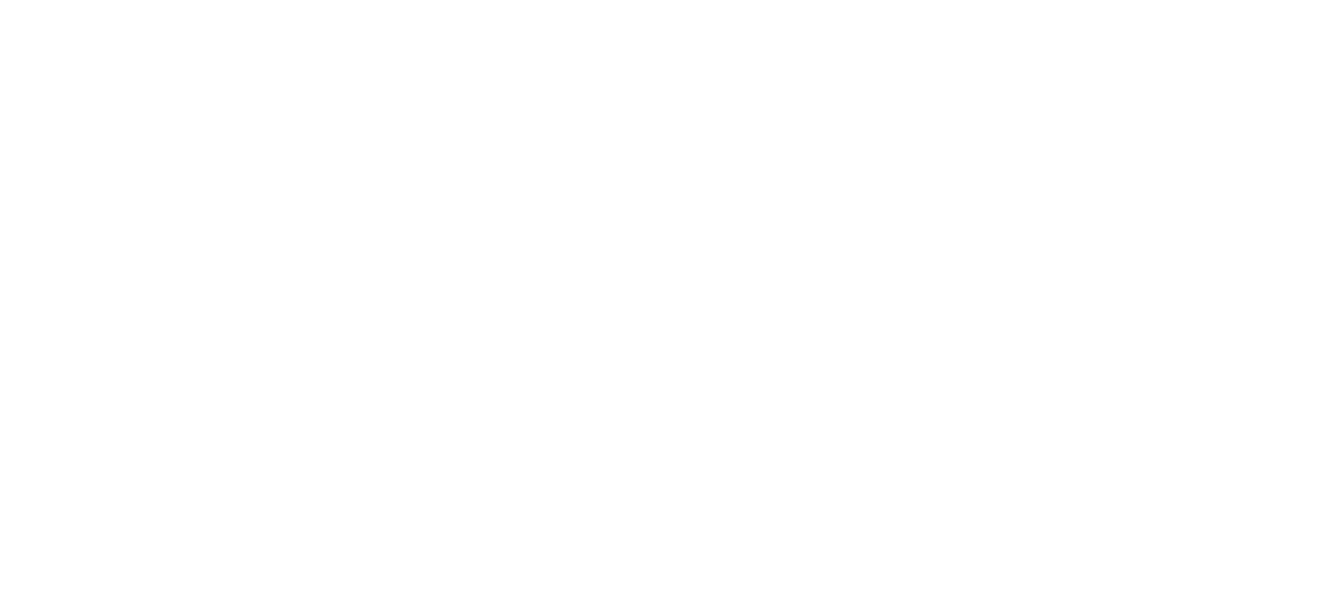 scroll, scrollTop: 0, scrollLeft: 0, axis: both 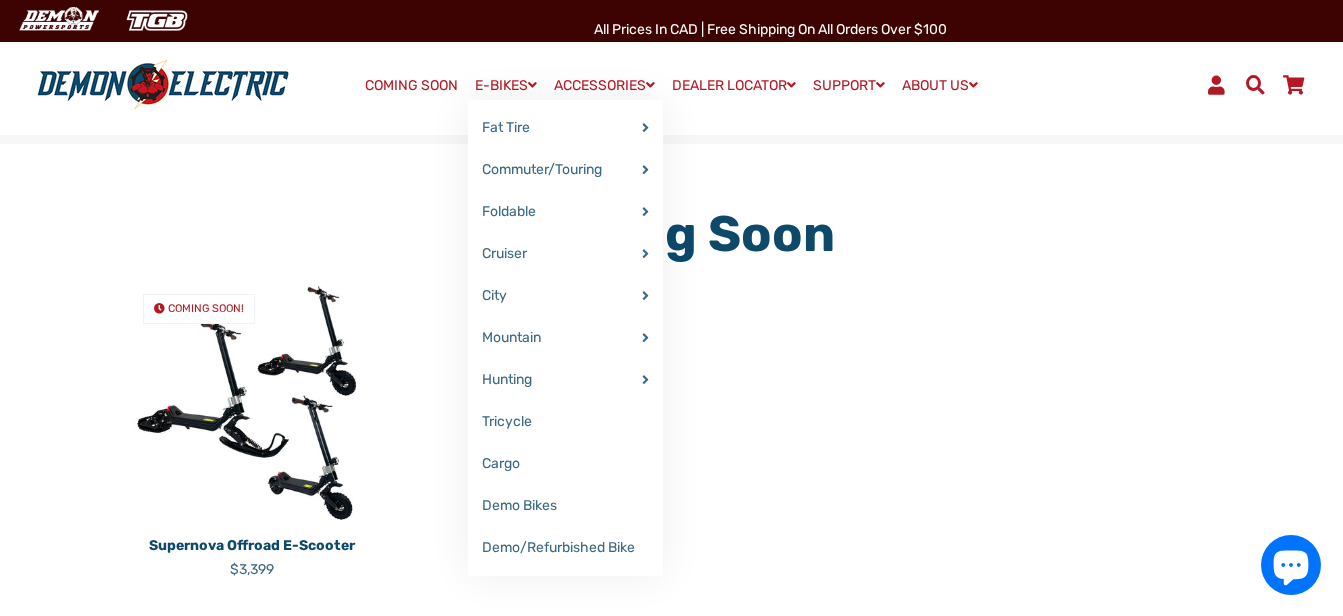 click on "E-BIKES" at bounding box center (506, 85) 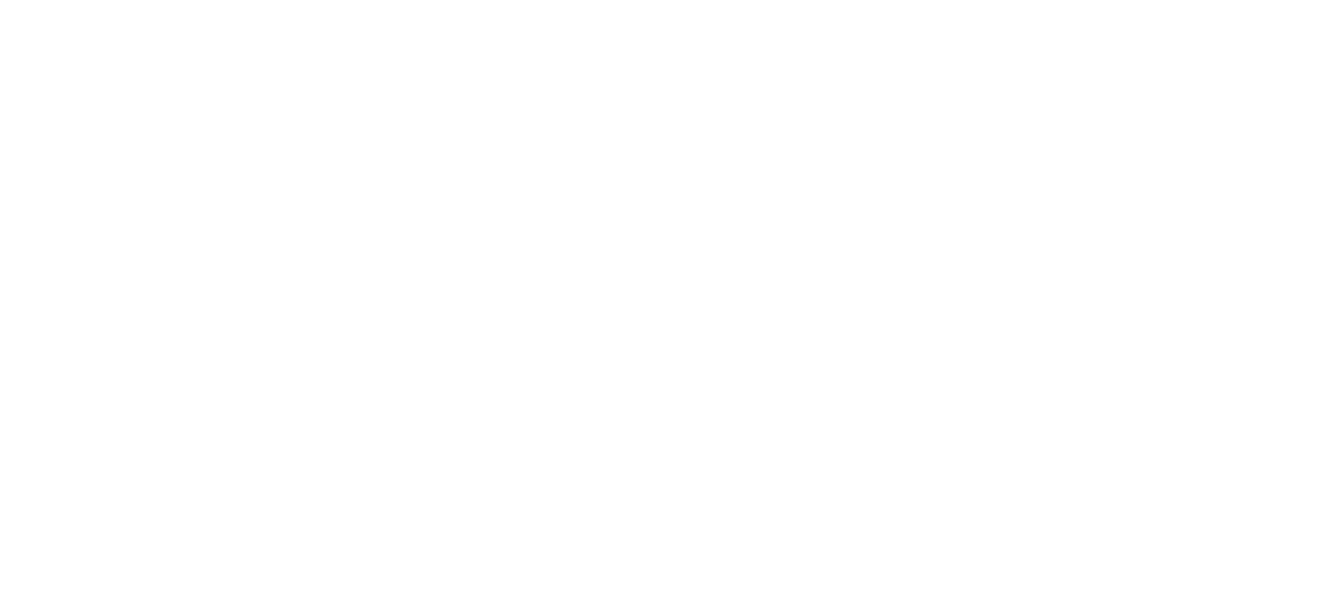 scroll, scrollTop: 0, scrollLeft: 0, axis: both 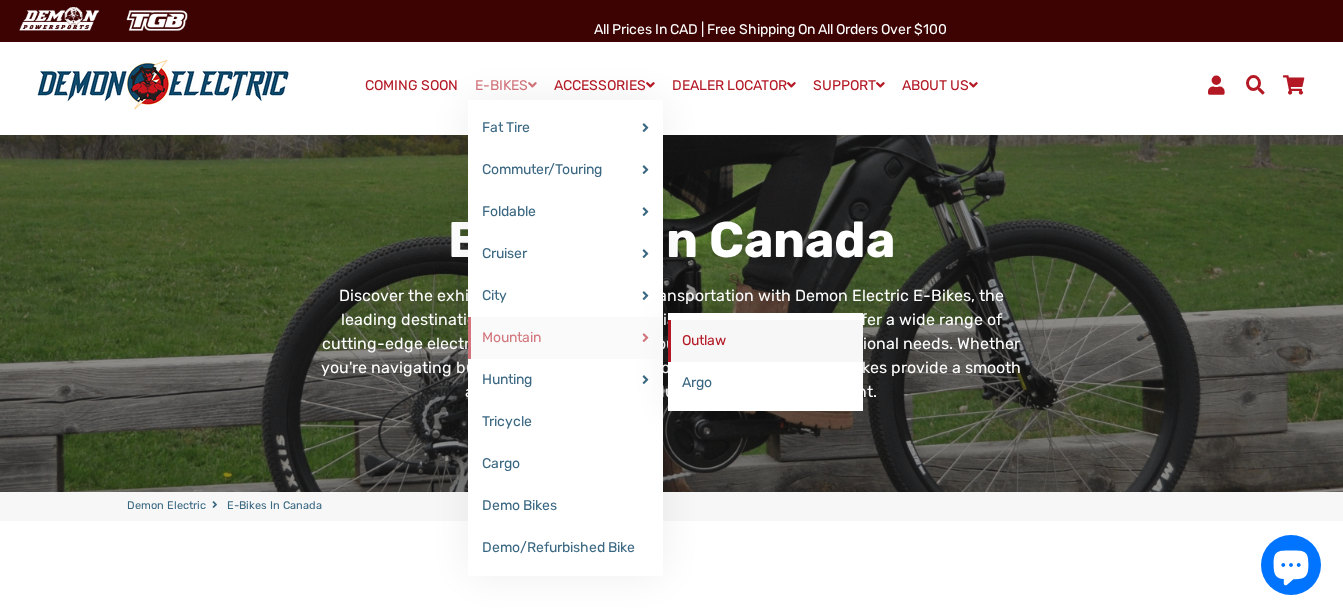 click on "Outlaw" at bounding box center (765, 341) 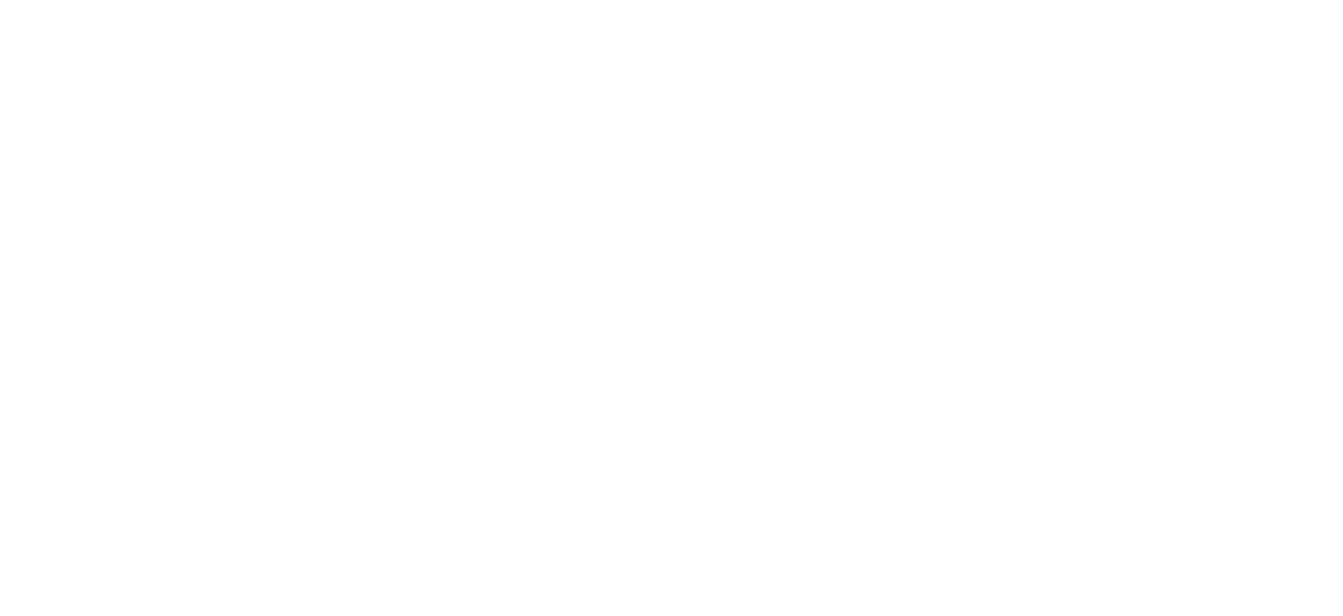 select on "******" 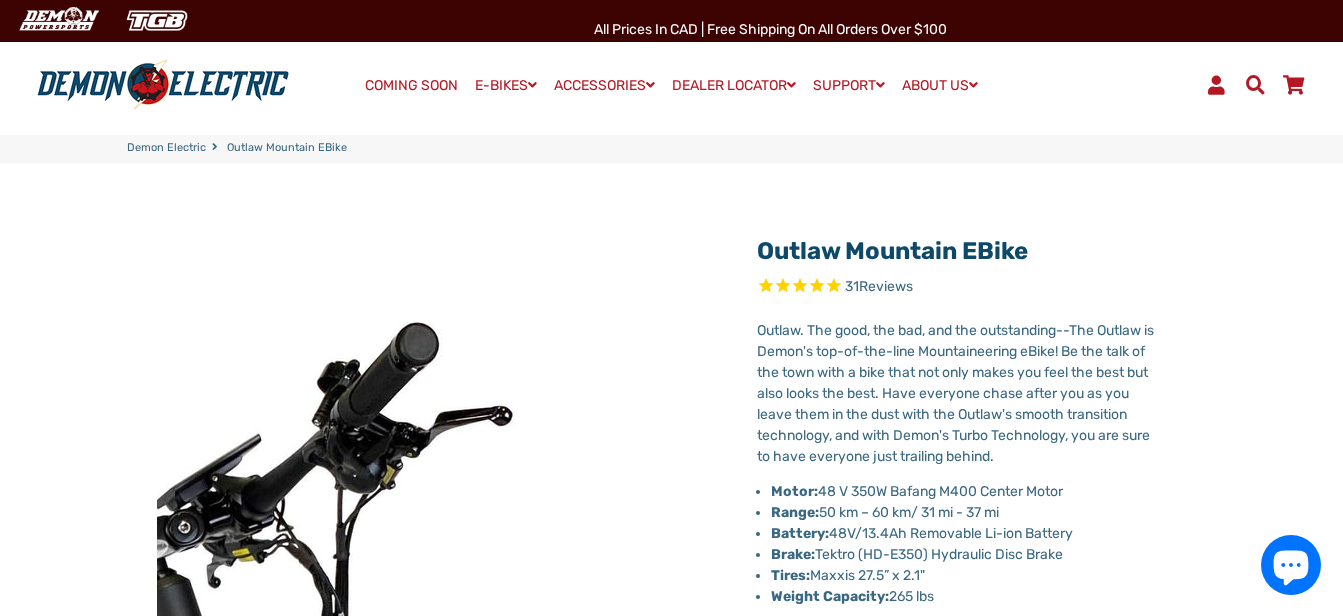 select on "******" 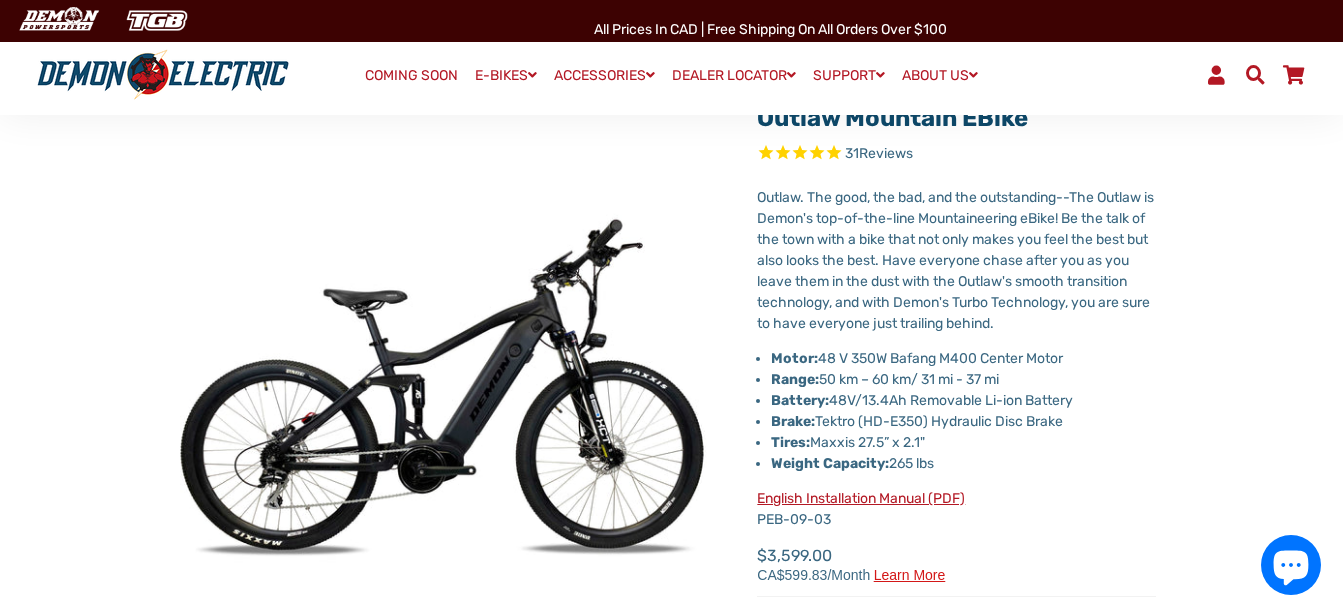 scroll, scrollTop: 100, scrollLeft: 0, axis: vertical 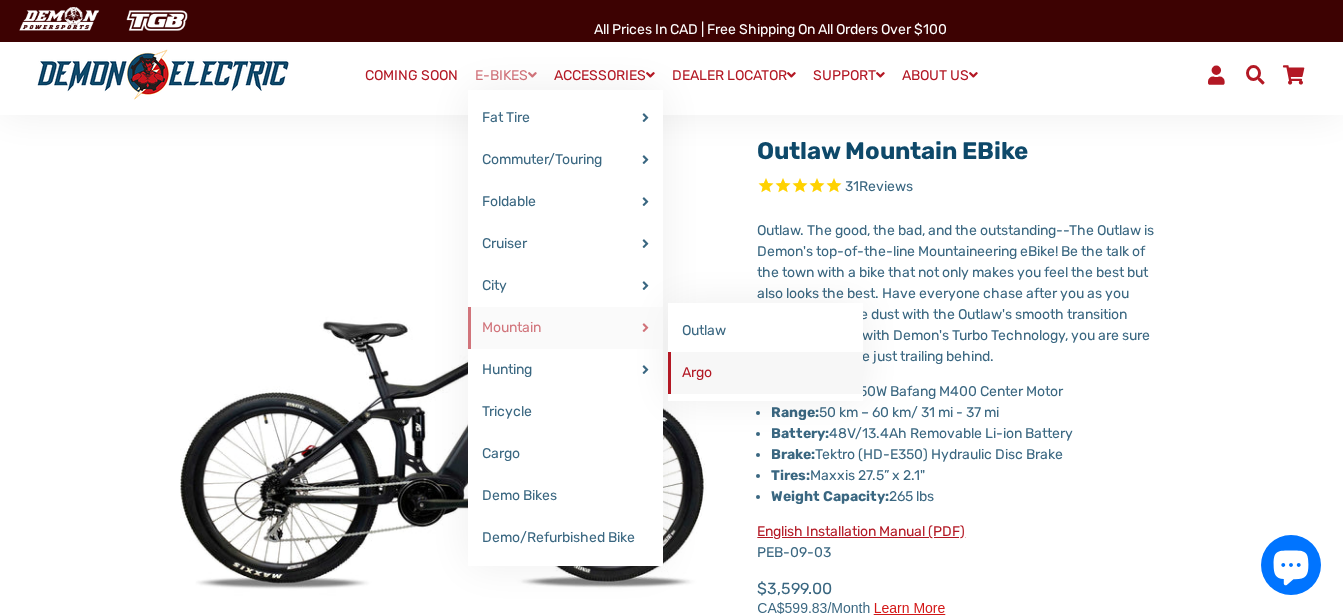 click on "Argo" at bounding box center (765, 373) 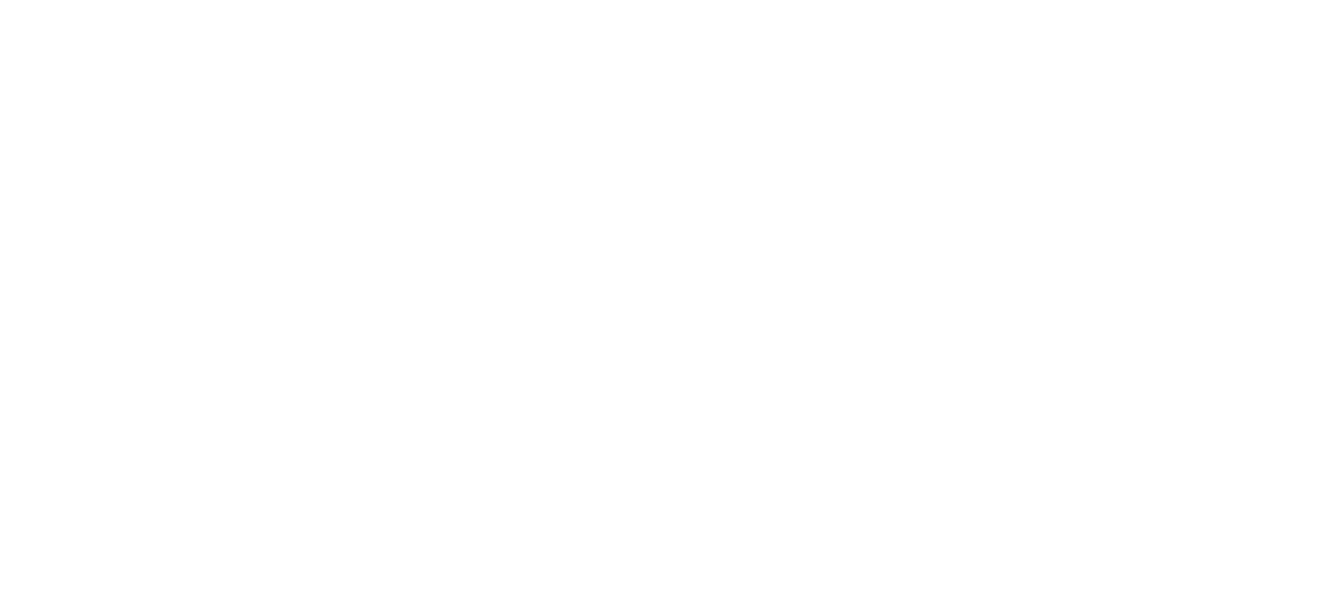 scroll, scrollTop: 0, scrollLeft: 0, axis: both 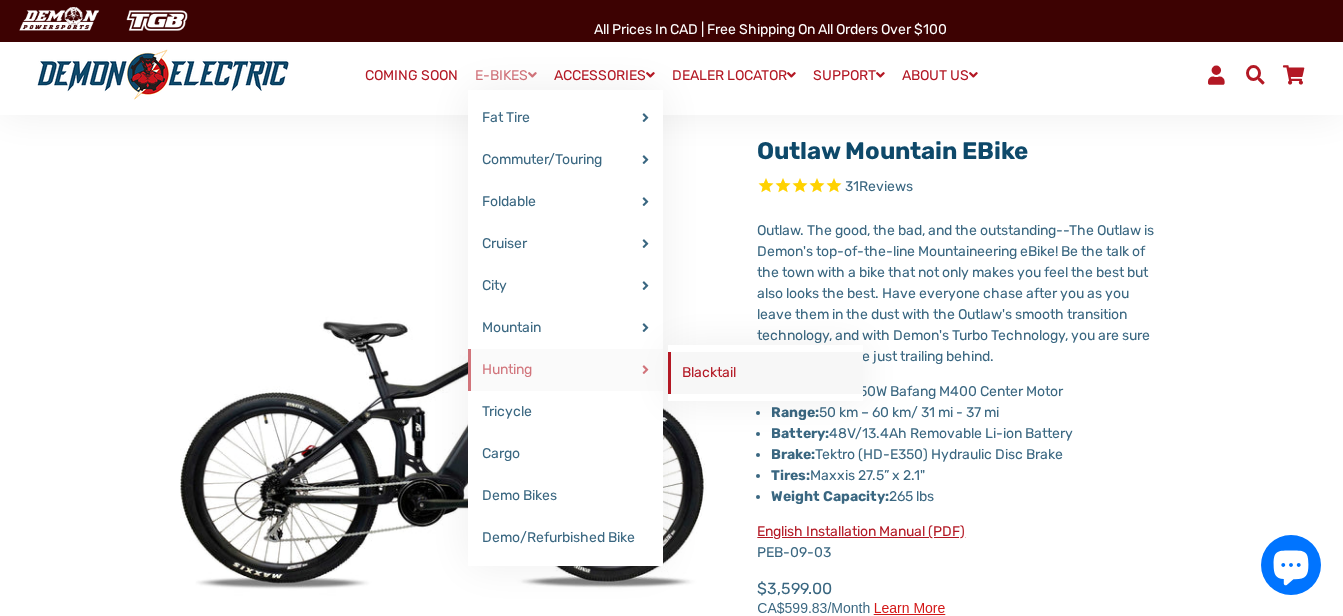 click on "Blacktail" at bounding box center [765, 373] 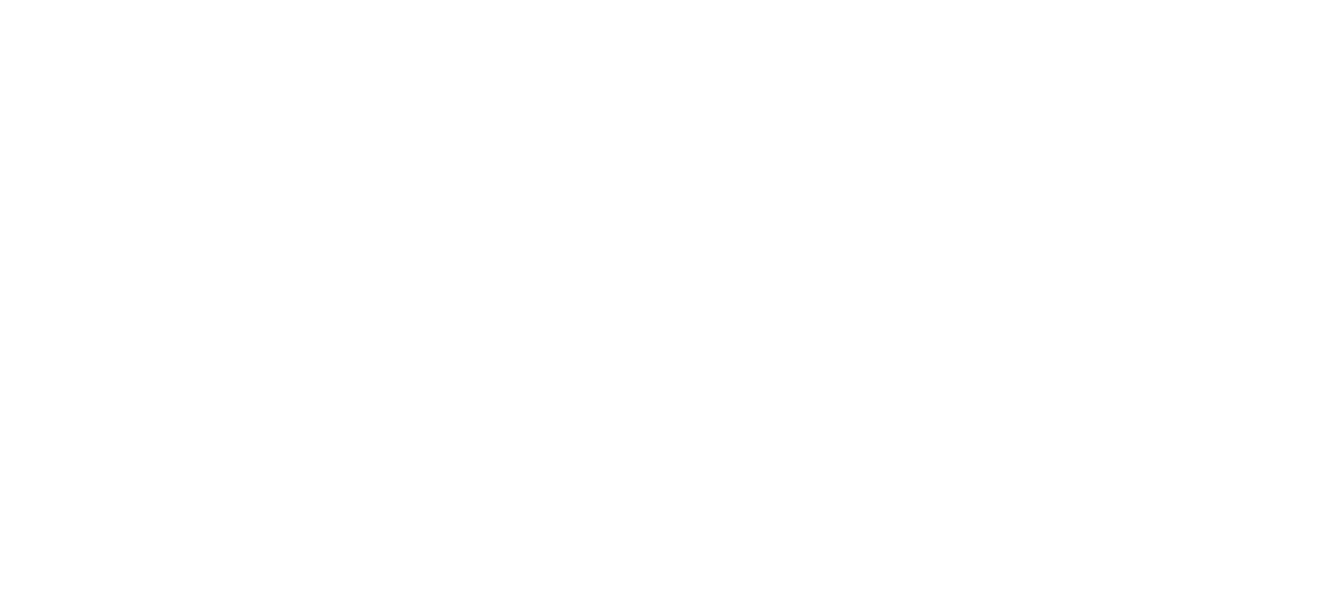select on "******" 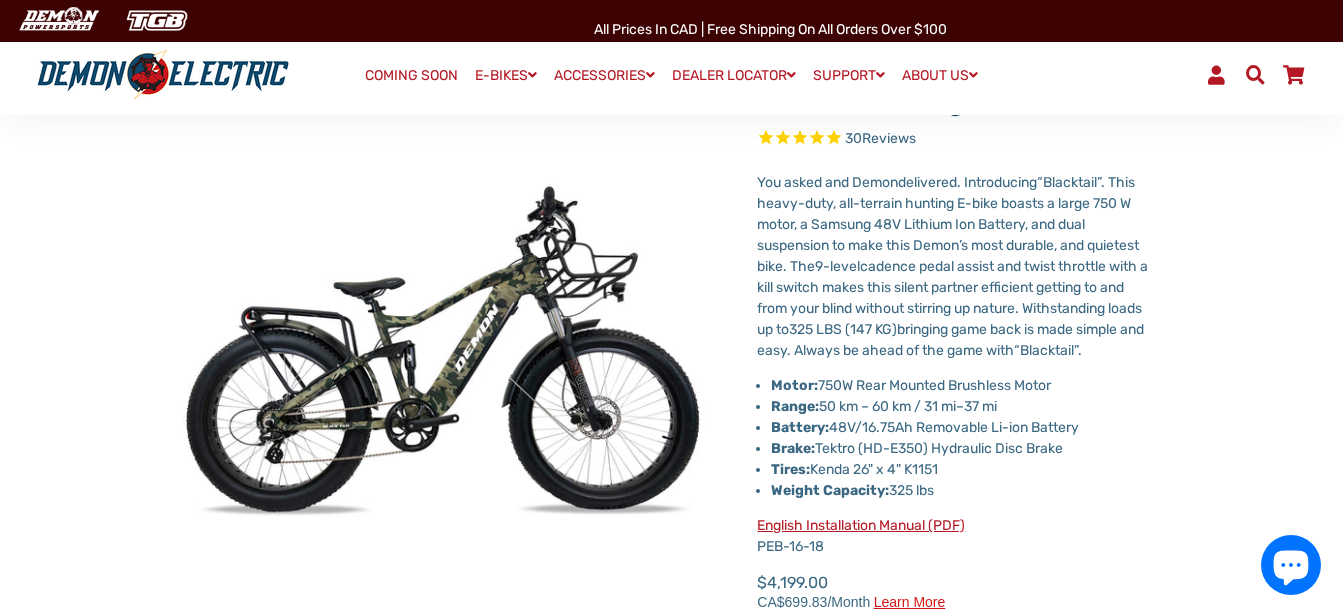 scroll, scrollTop: 100, scrollLeft: 0, axis: vertical 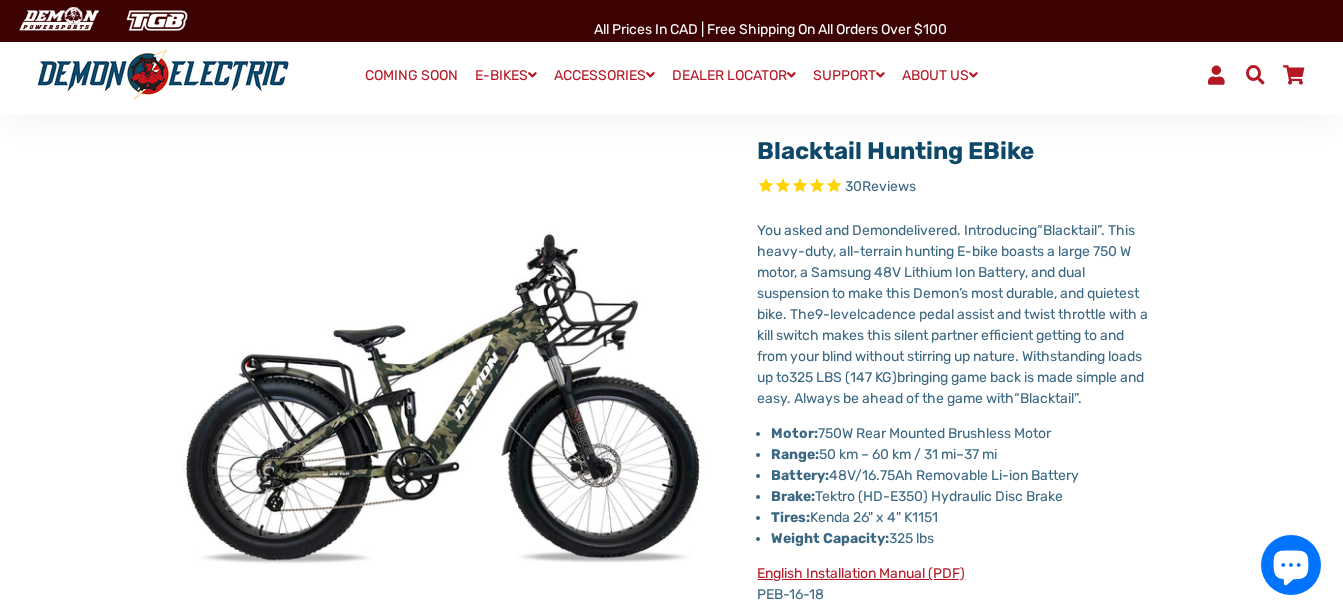 click on "Blacktail Hunting eBike
30  Reviews" at bounding box center [671, 3162] 